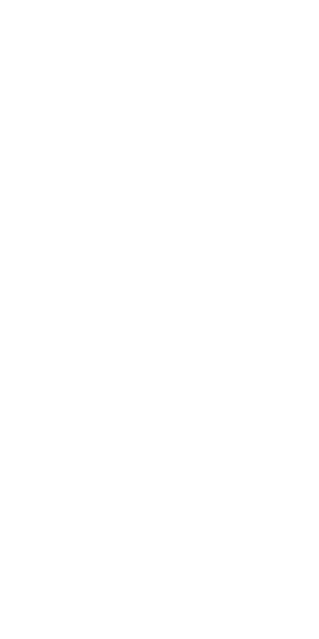 scroll, scrollTop: 0, scrollLeft: 0, axis: both 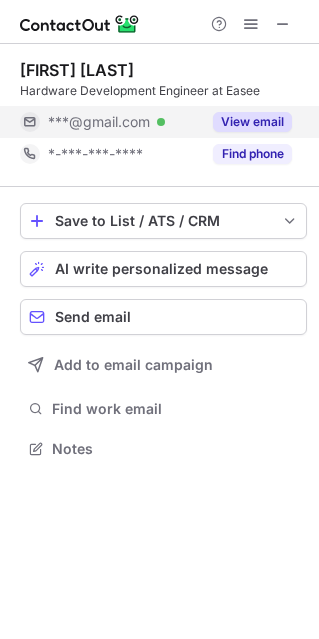 click on "View email" at bounding box center (252, 122) 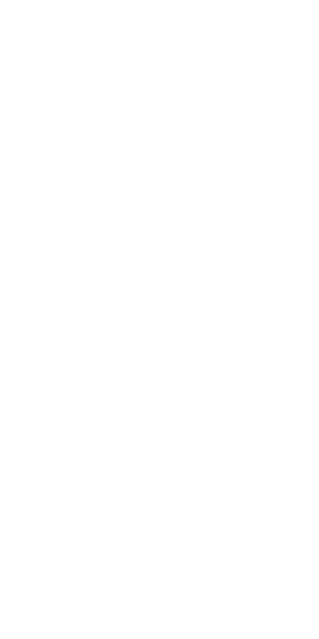 scroll, scrollTop: 0, scrollLeft: 0, axis: both 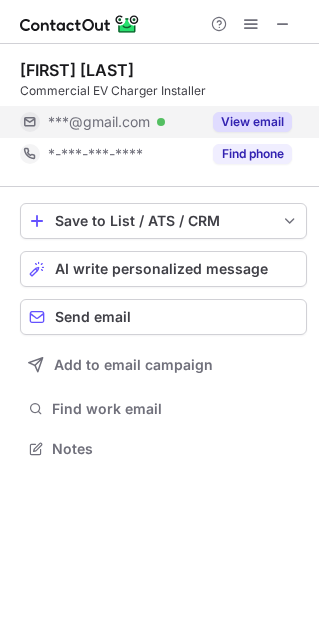 drag, startPoint x: 241, startPoint y: 128, endPoint x: 297, endPoint y: 154, distance: 61.741398 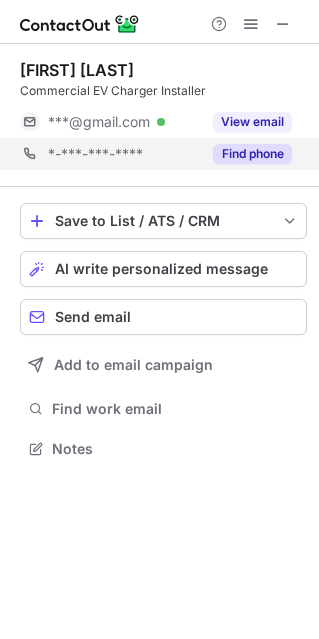 click on "View email" at bounding box center (252, 122) 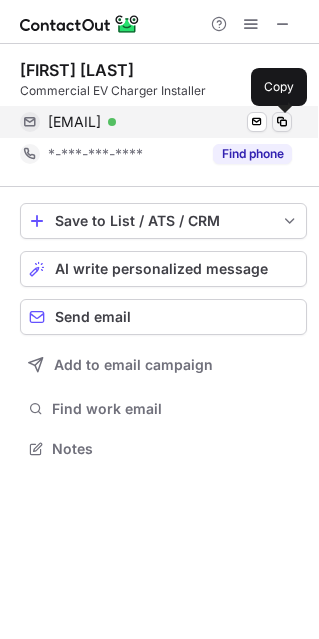 click at bounding box center [282, 122] 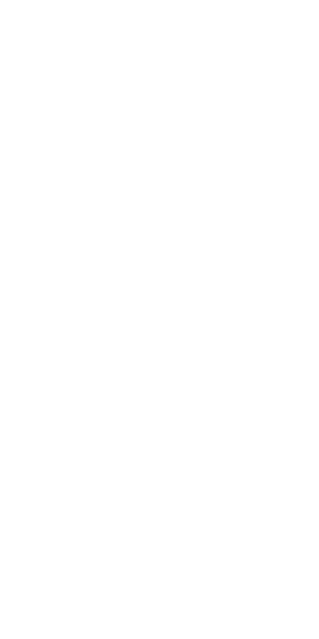 scroll, scrollTop: 0, scrollLeft: 0, axis: both 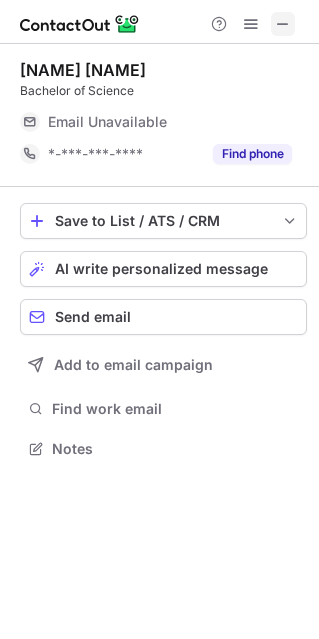 click at bounding box center [283, 24] 